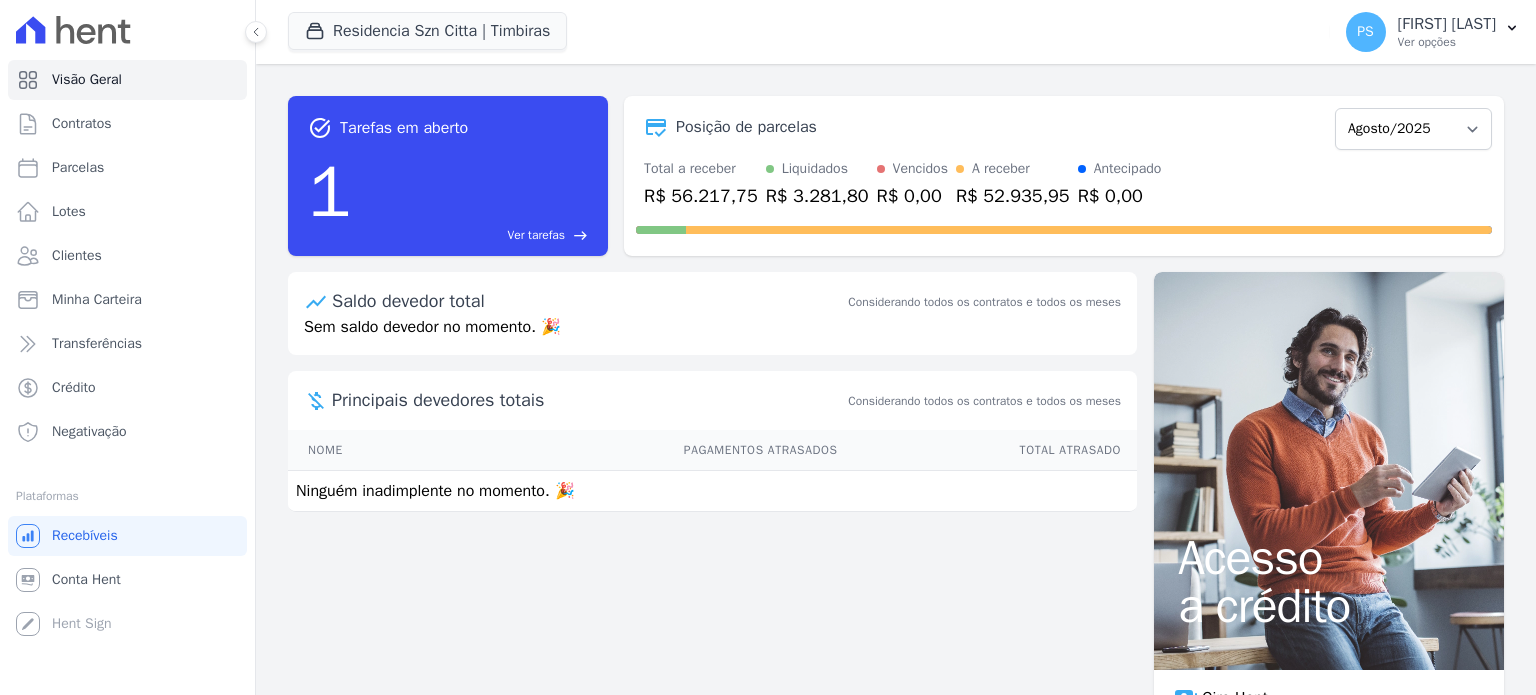 scroll, scrollTop: 0, scrollLeft: 0, axis: both 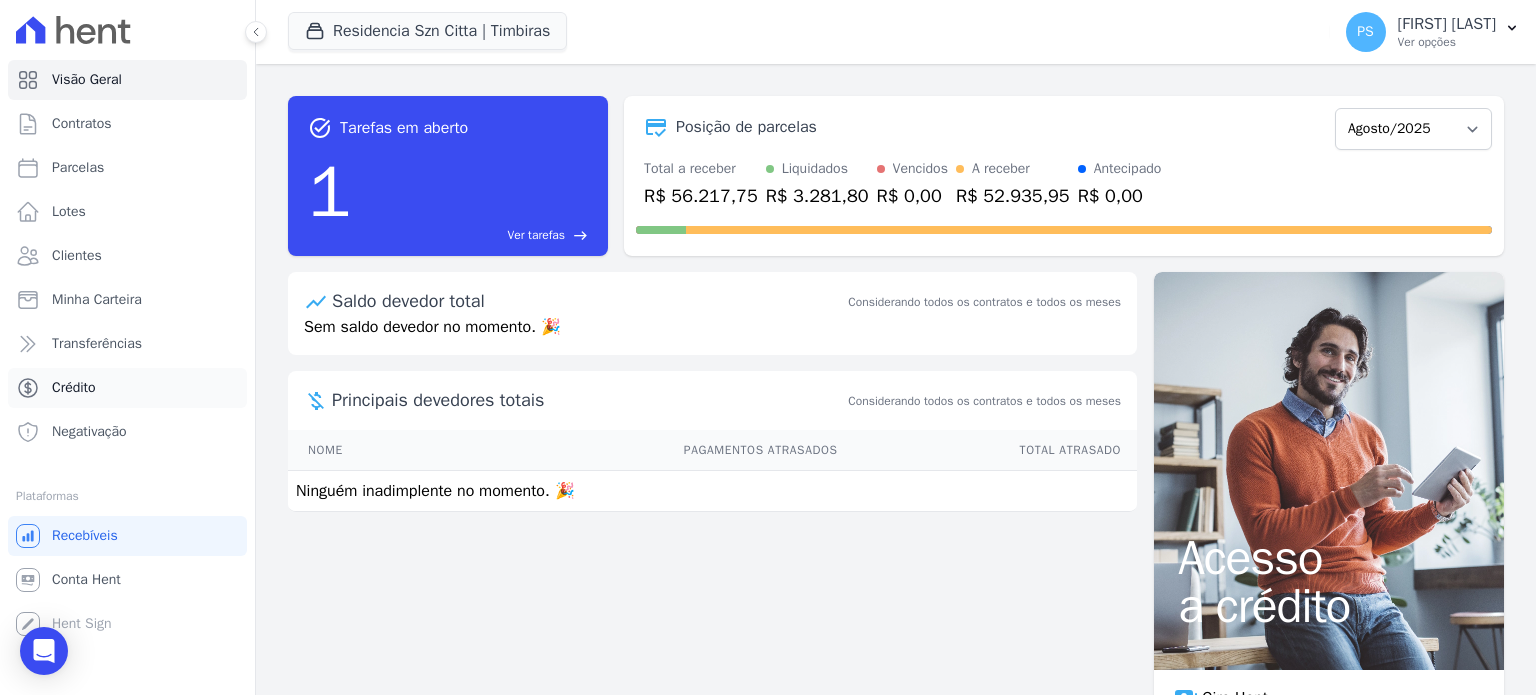 click on "Crédito" at bounding box center (74, 388) 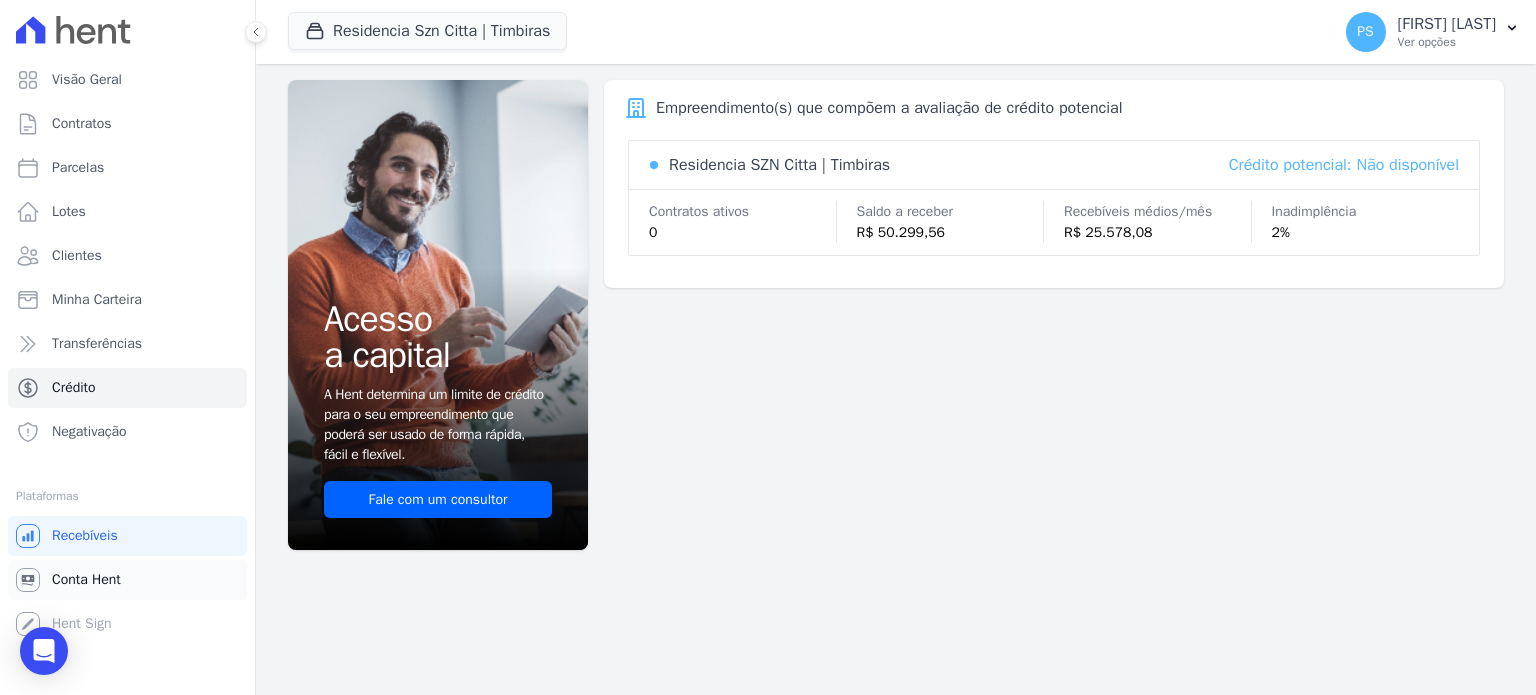 click on "Conta Hent" at bounding box center [86, 580] 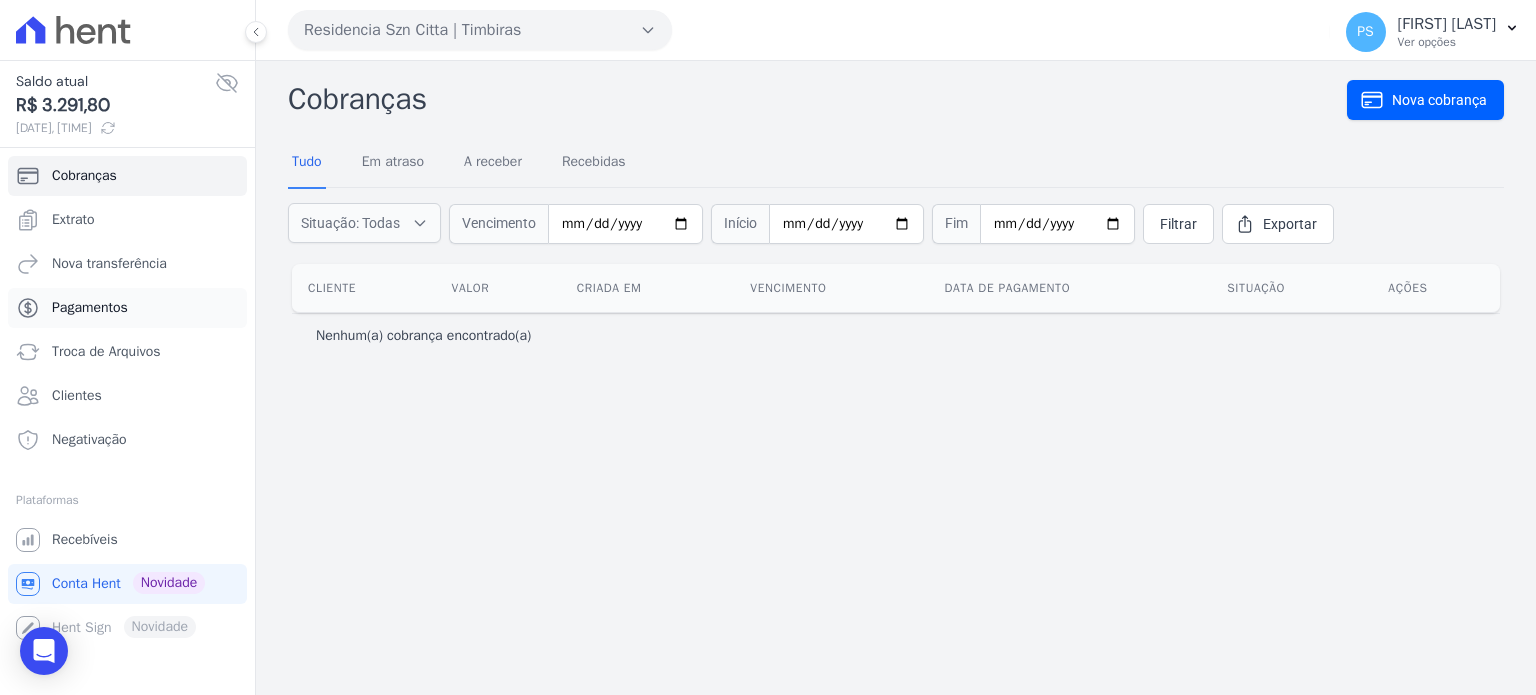click on "Pagamentos" at bounding box center [90, 308] 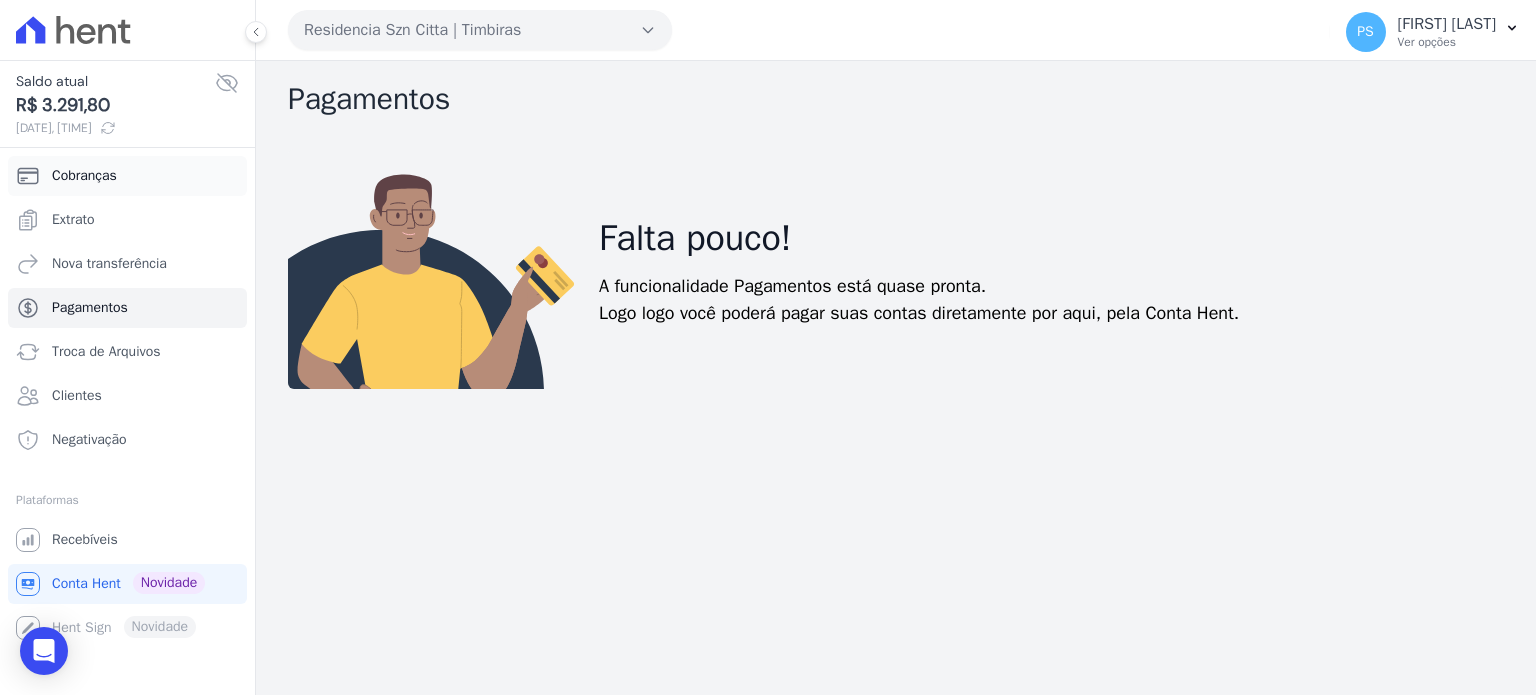 click on "Cobranças" at bounding box center (127, 176) 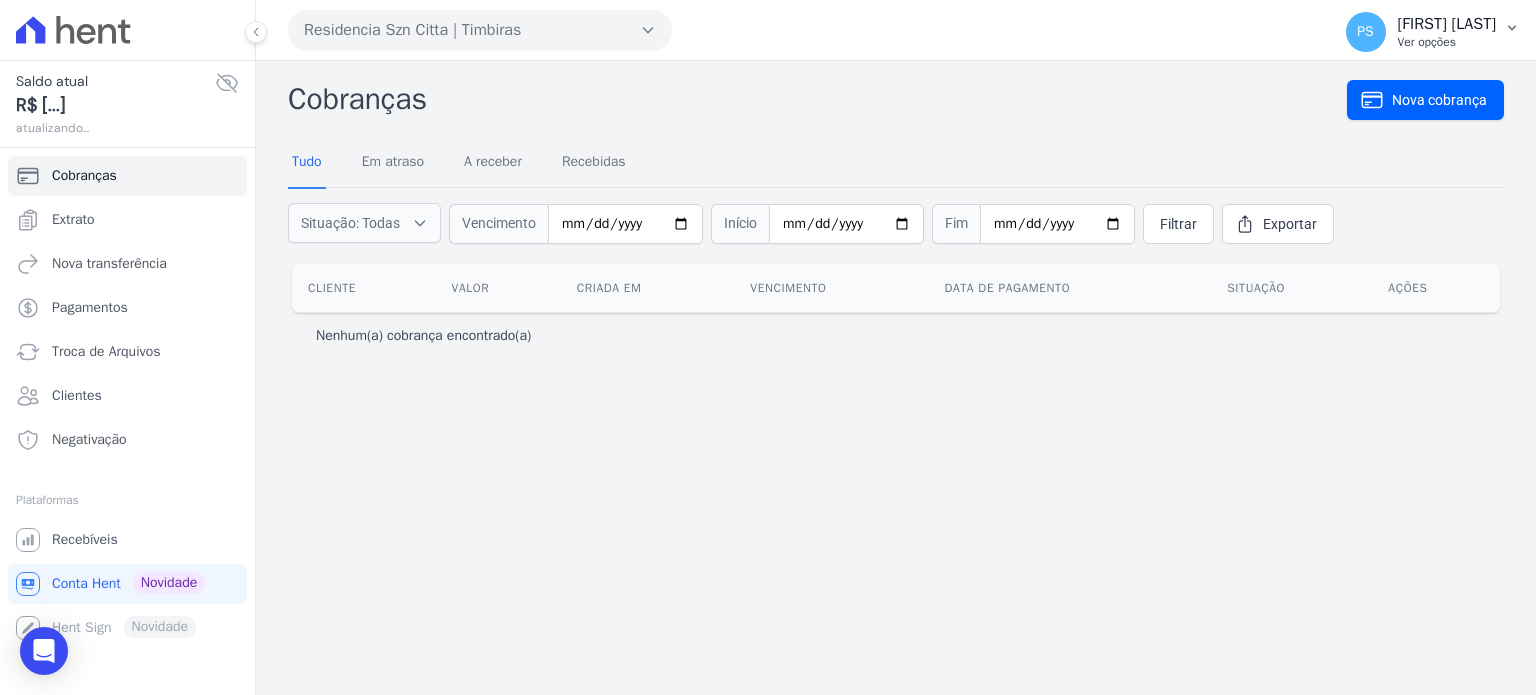 click on "PS
[FIRST] [LAST]
Ver opções" at bounding box center (1433, 32) 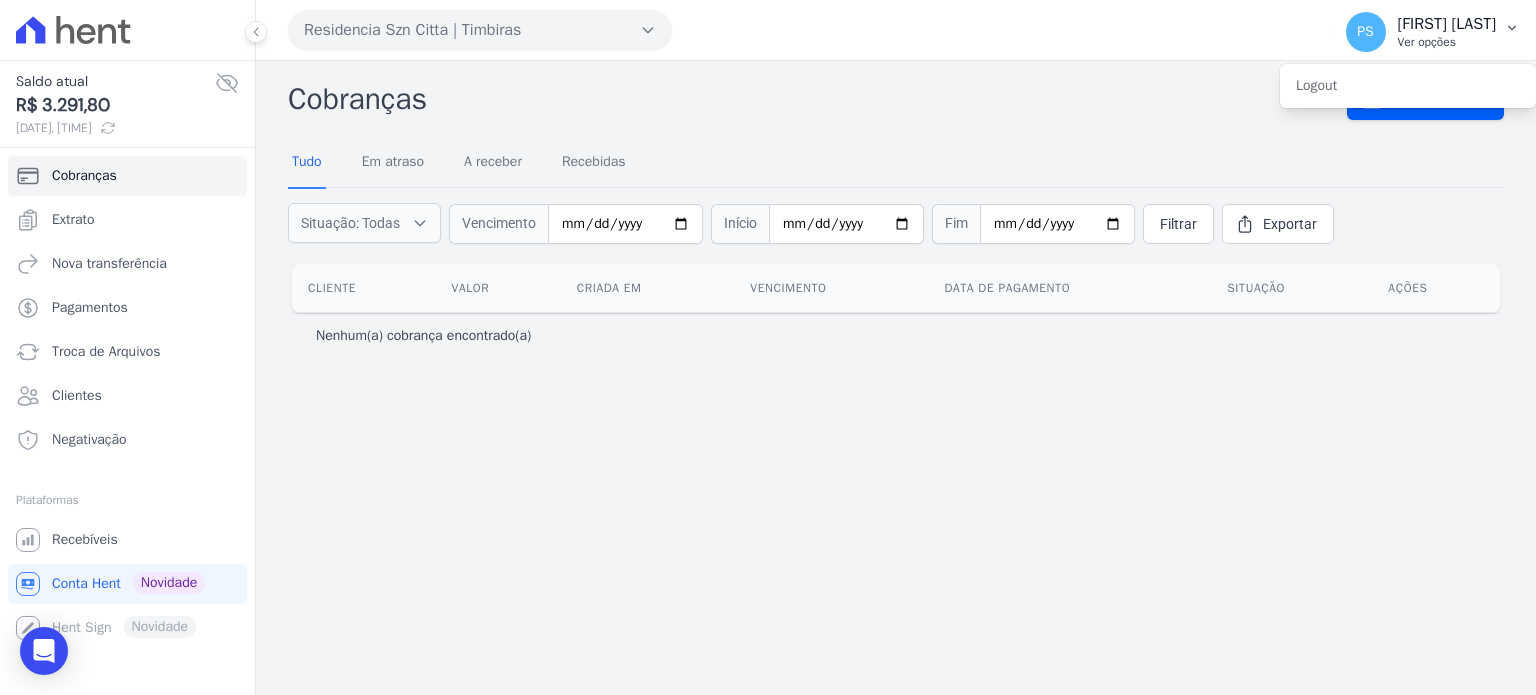 click 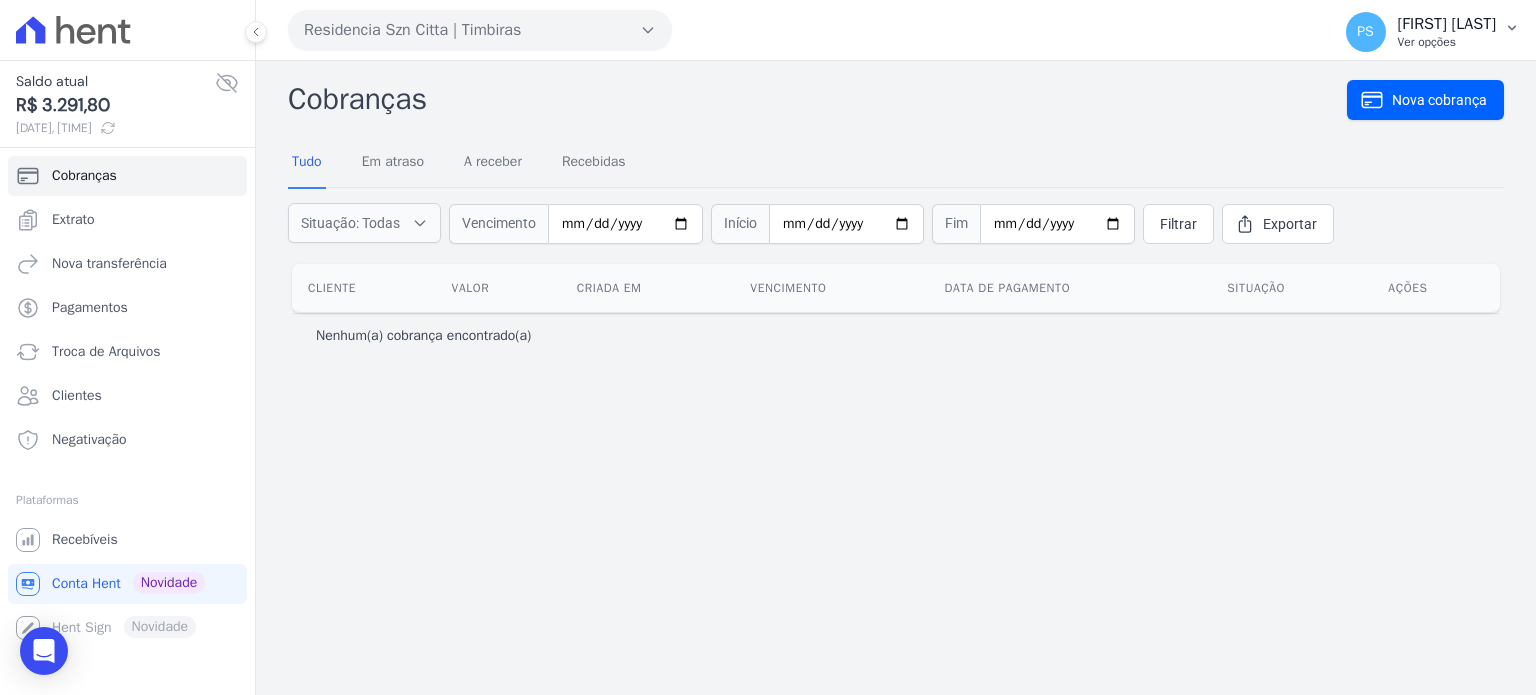 click 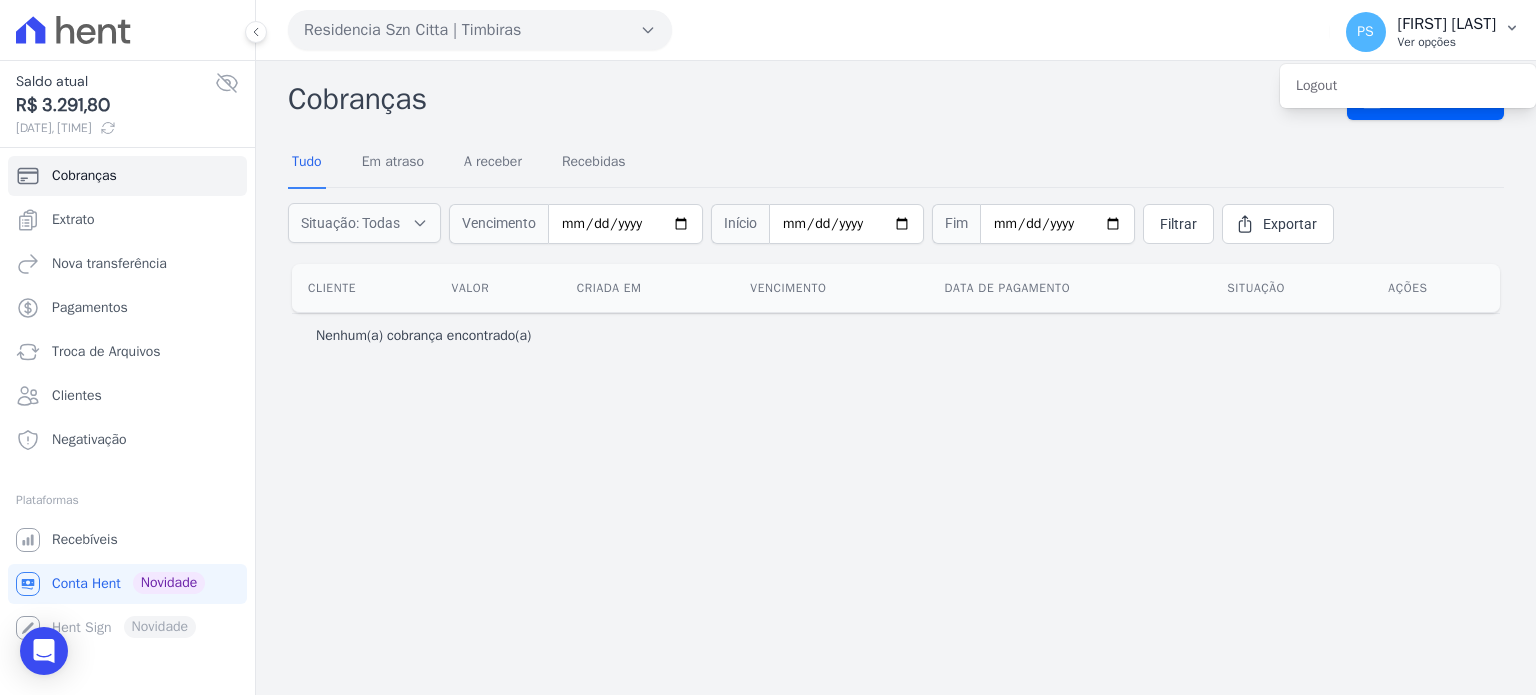 click 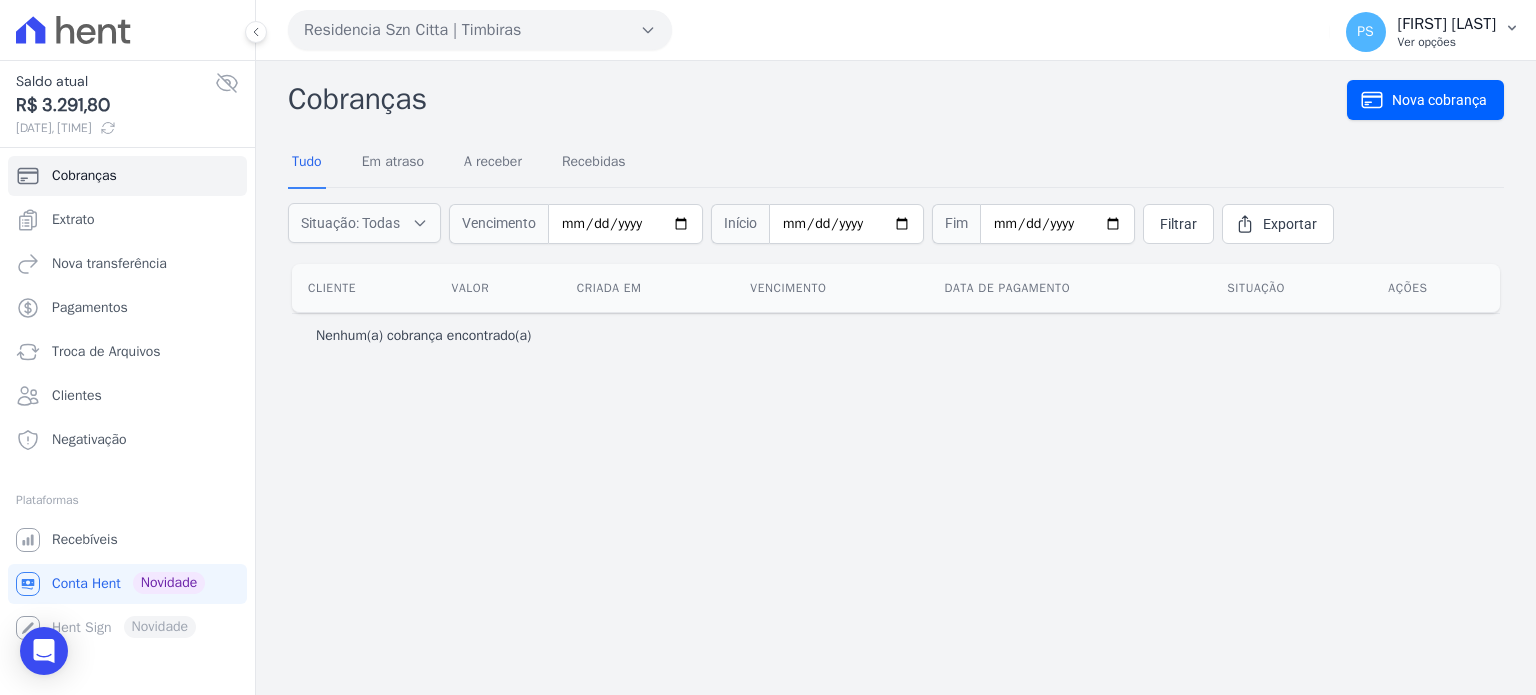 click 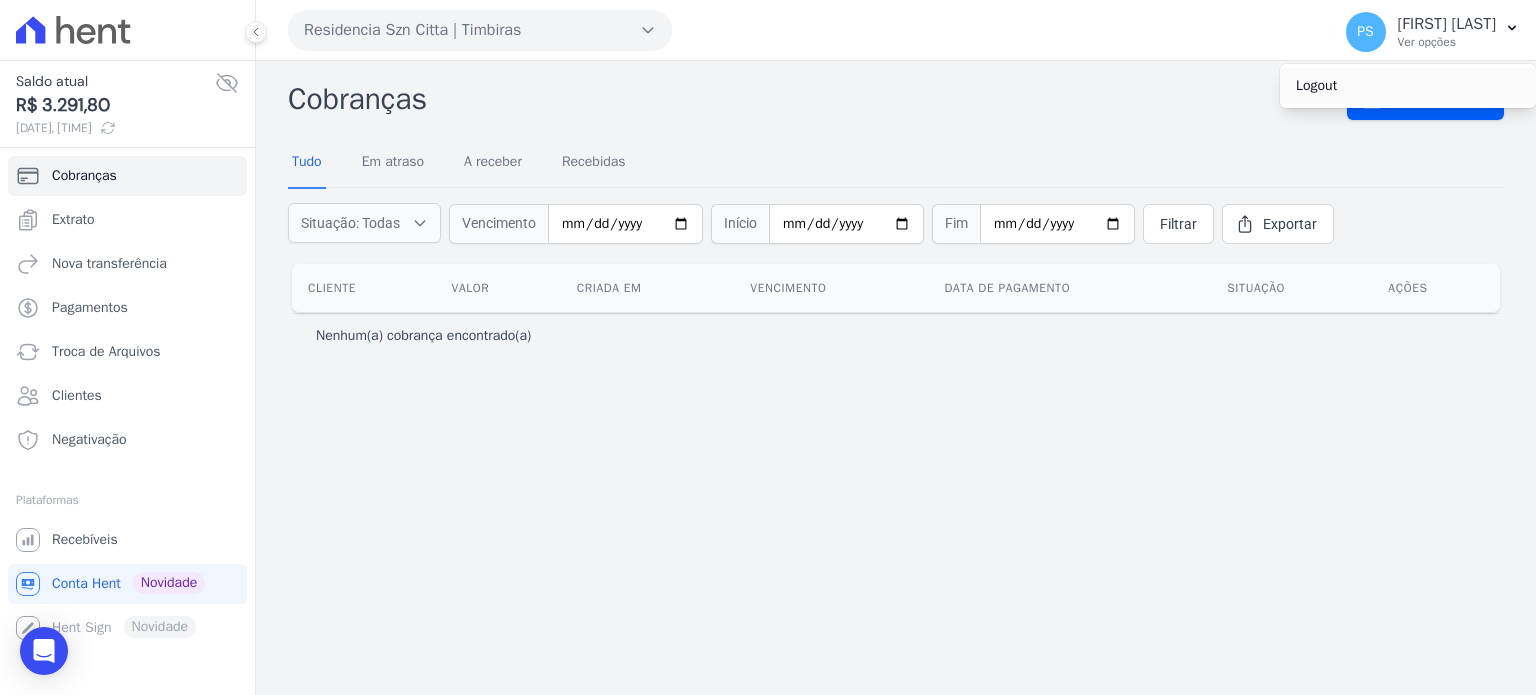 click on "Logout" at bounding box center (1408, 86) 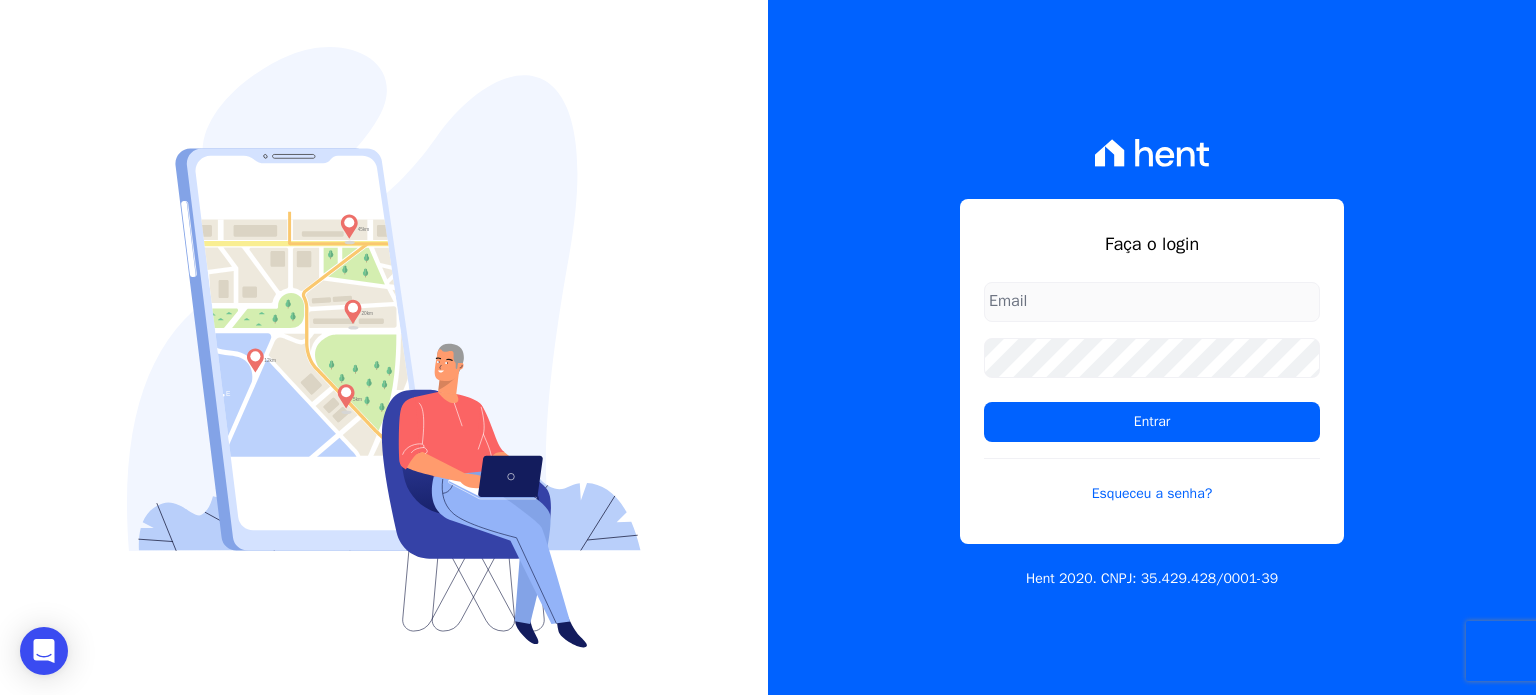 type on "paula.silva@senziani.com" 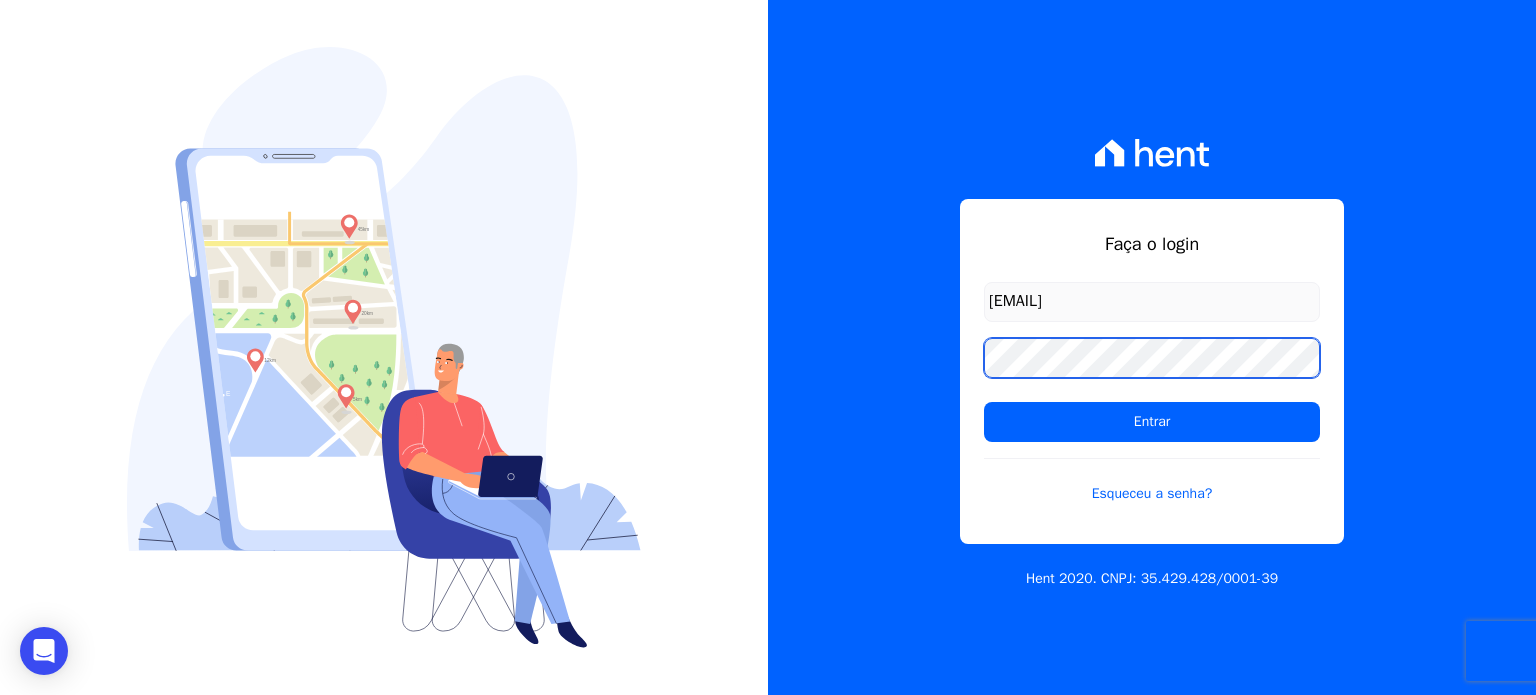 click on "Faça o login
paula.silva@senziani.com
Entrar
Esqueceu a senha?
Hent 2020. CNPJ: 35.429.428/0001-39" at bounding box center [1152, 347] 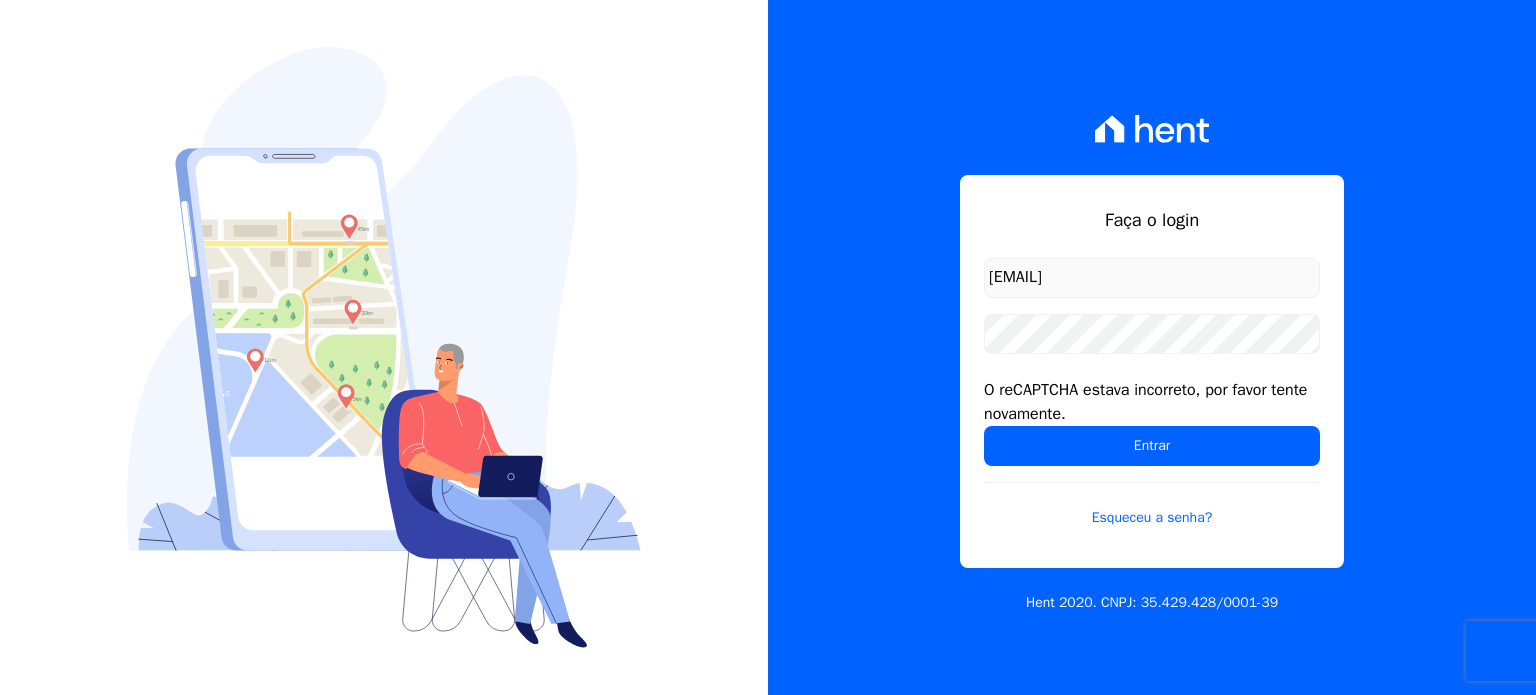 scroll, scrollTop: 0, scrollLeft: 0, axis: both 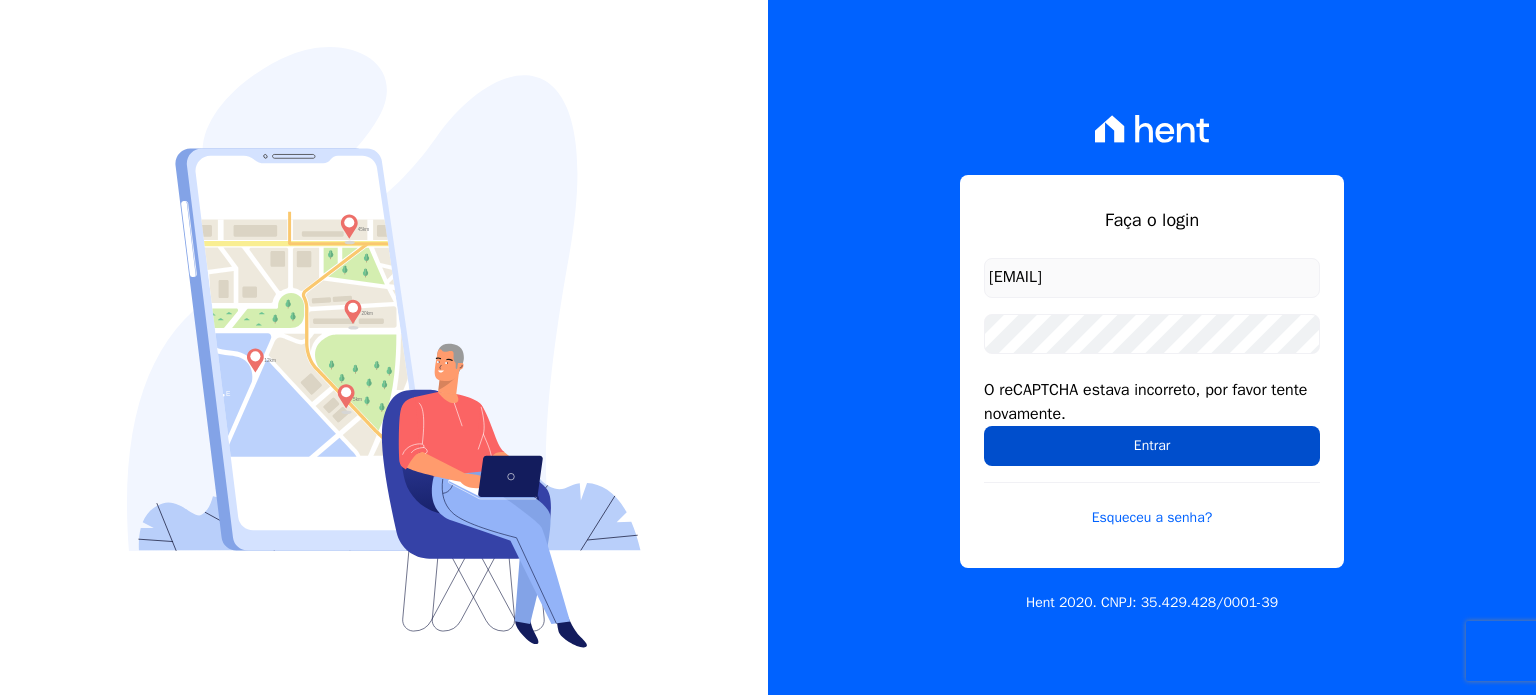 click on "Entrar" at bounding box center [1152, 446] 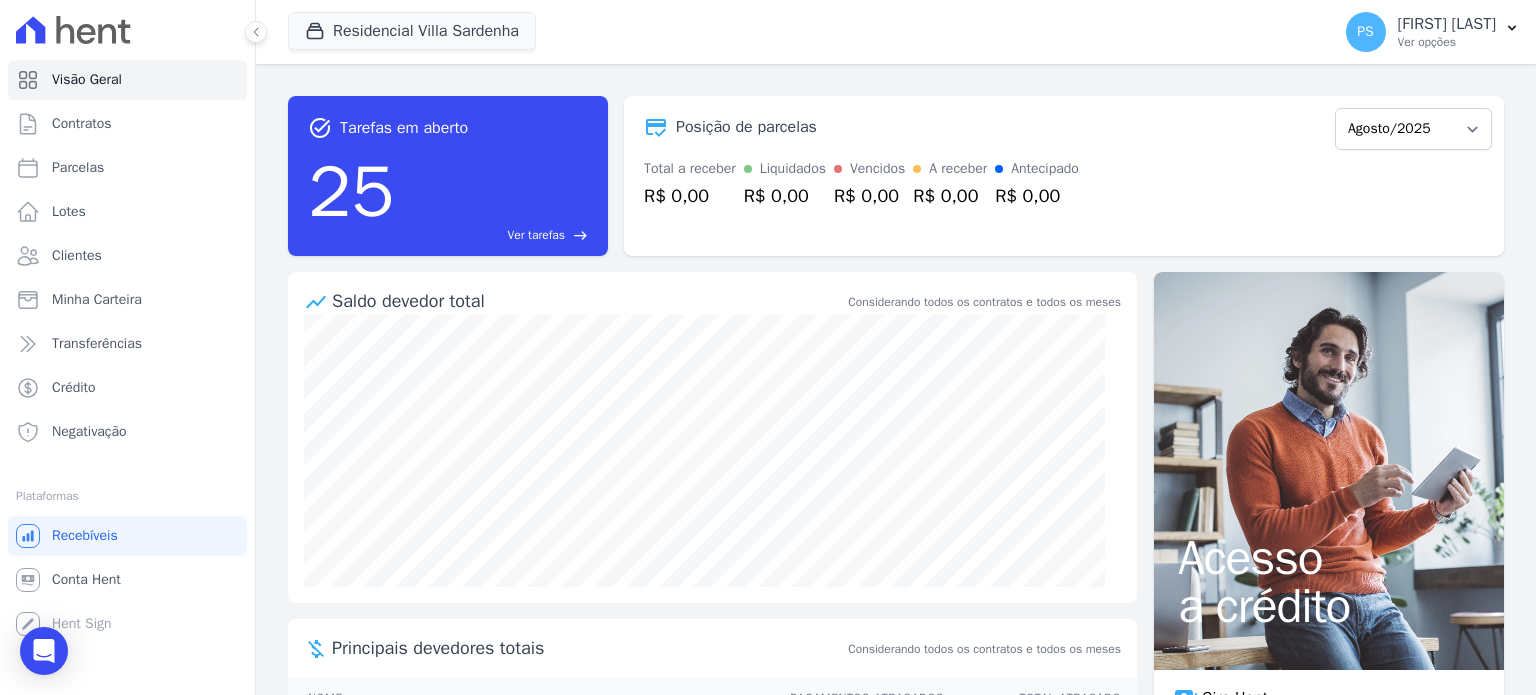 scroll, scrollTop: 0, scrollLeft: 0, axis: both 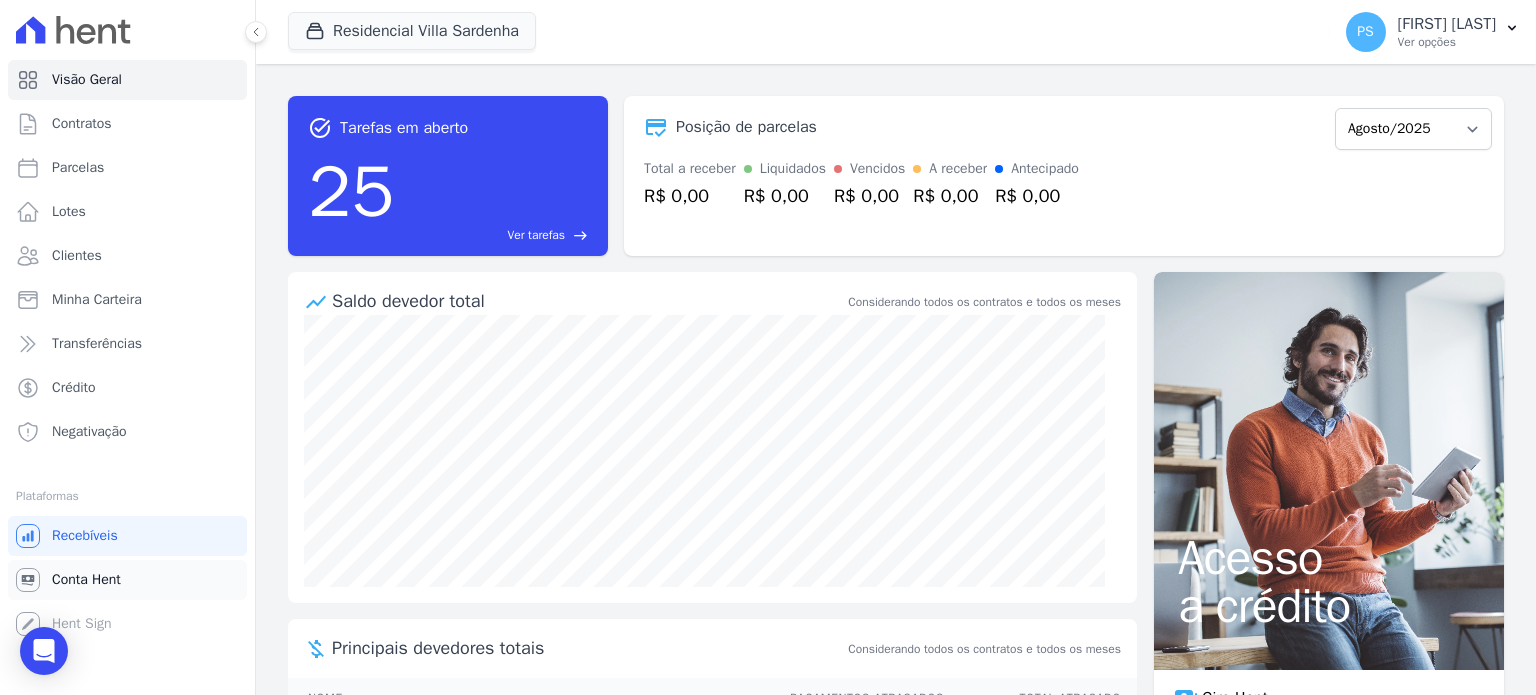 click on "Conta Hent" at bounding box center (86, 580) 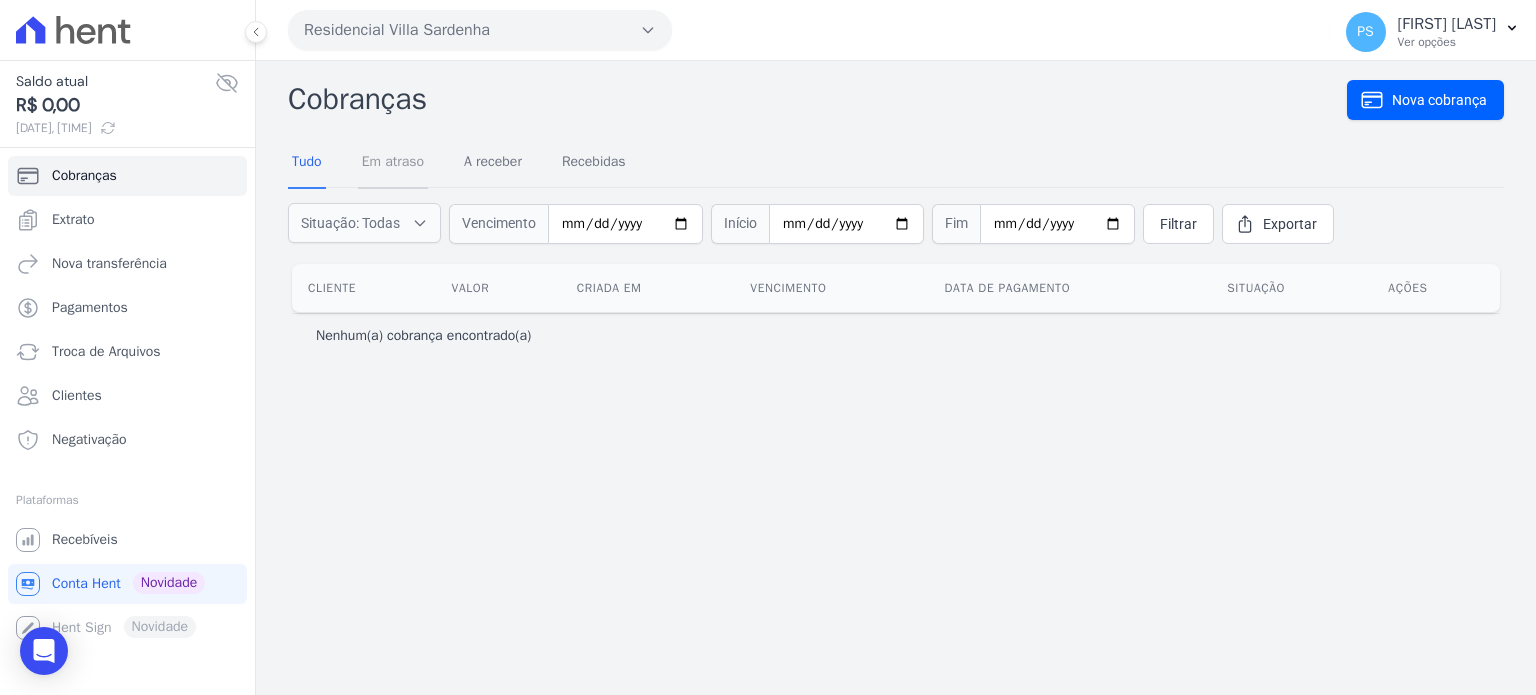 click on "Em atraso" at bounding box center (393, 163) 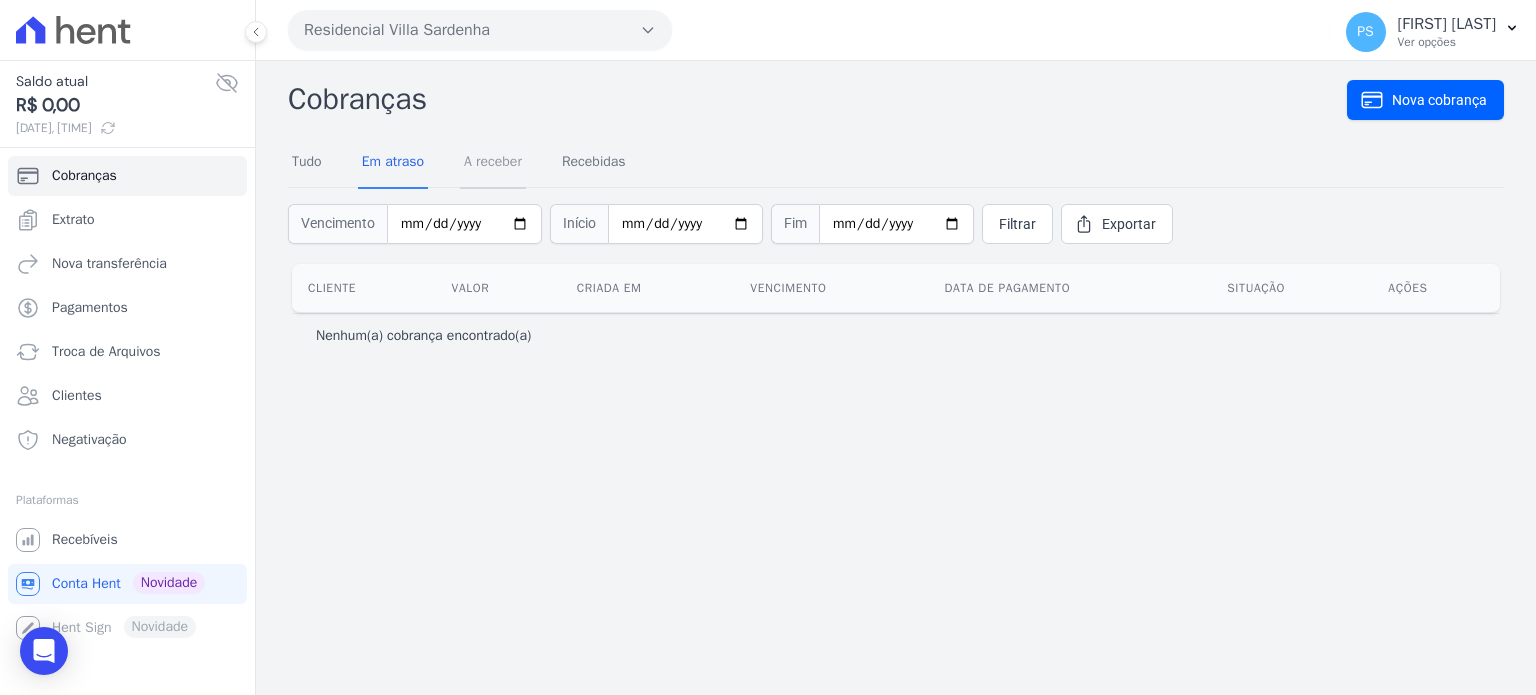 click on "A receber" at bounding box center [493, 163] 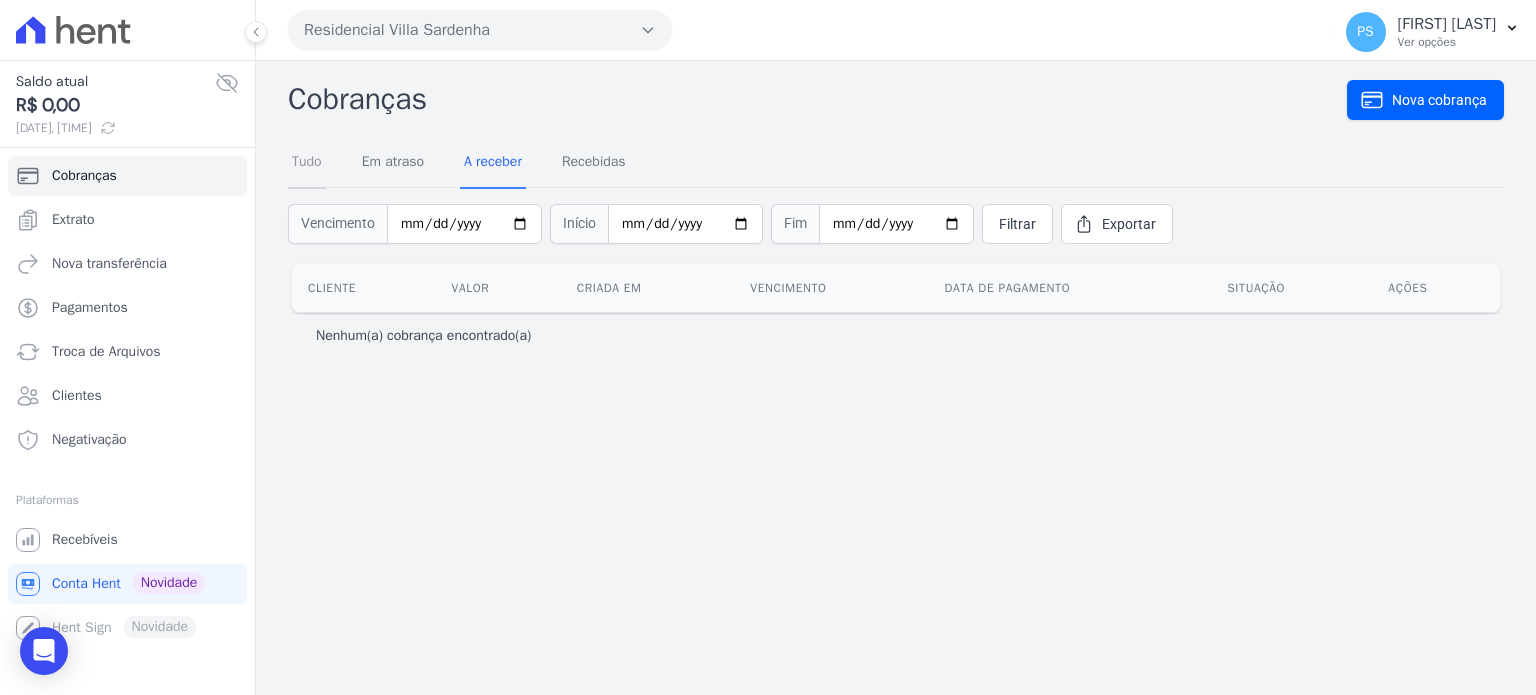 click on "Tudo" at bounding box center (307, 163) 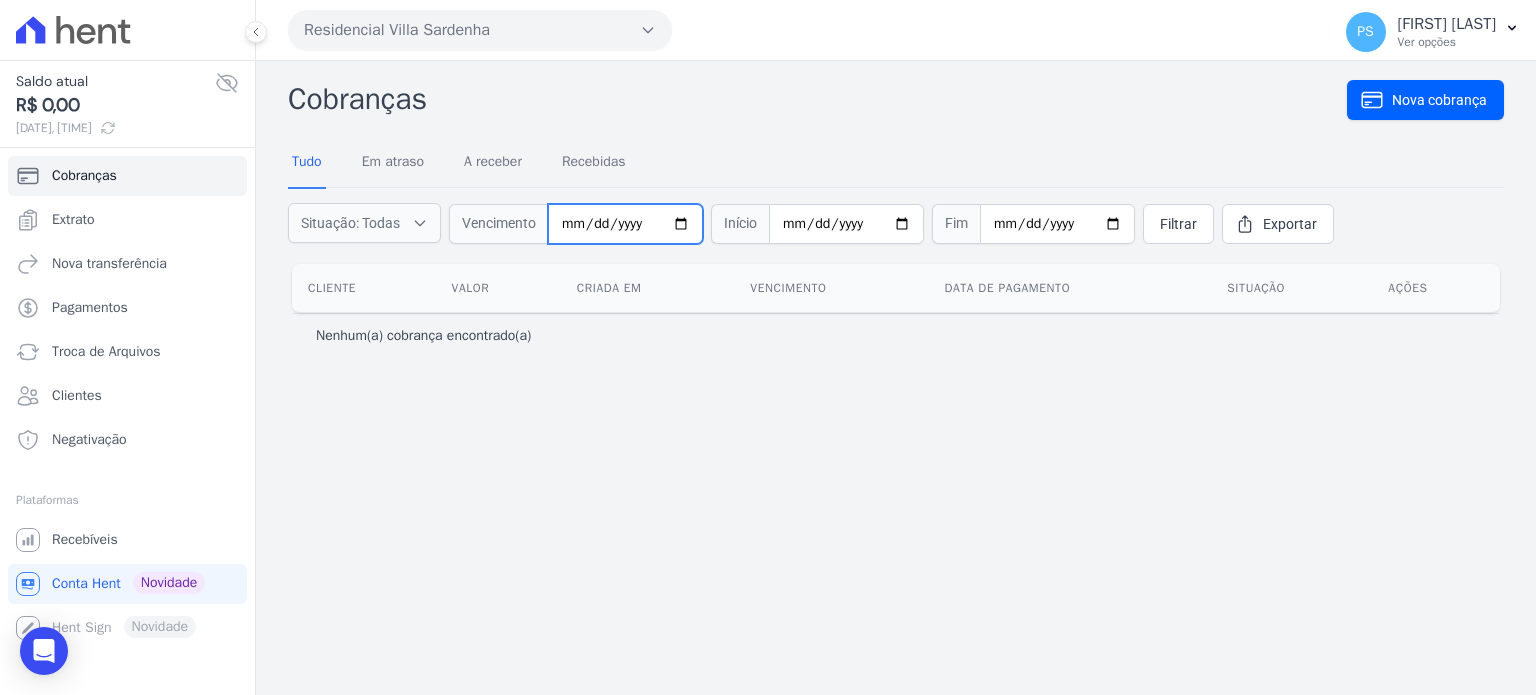 click at bounding box center [625, 224] 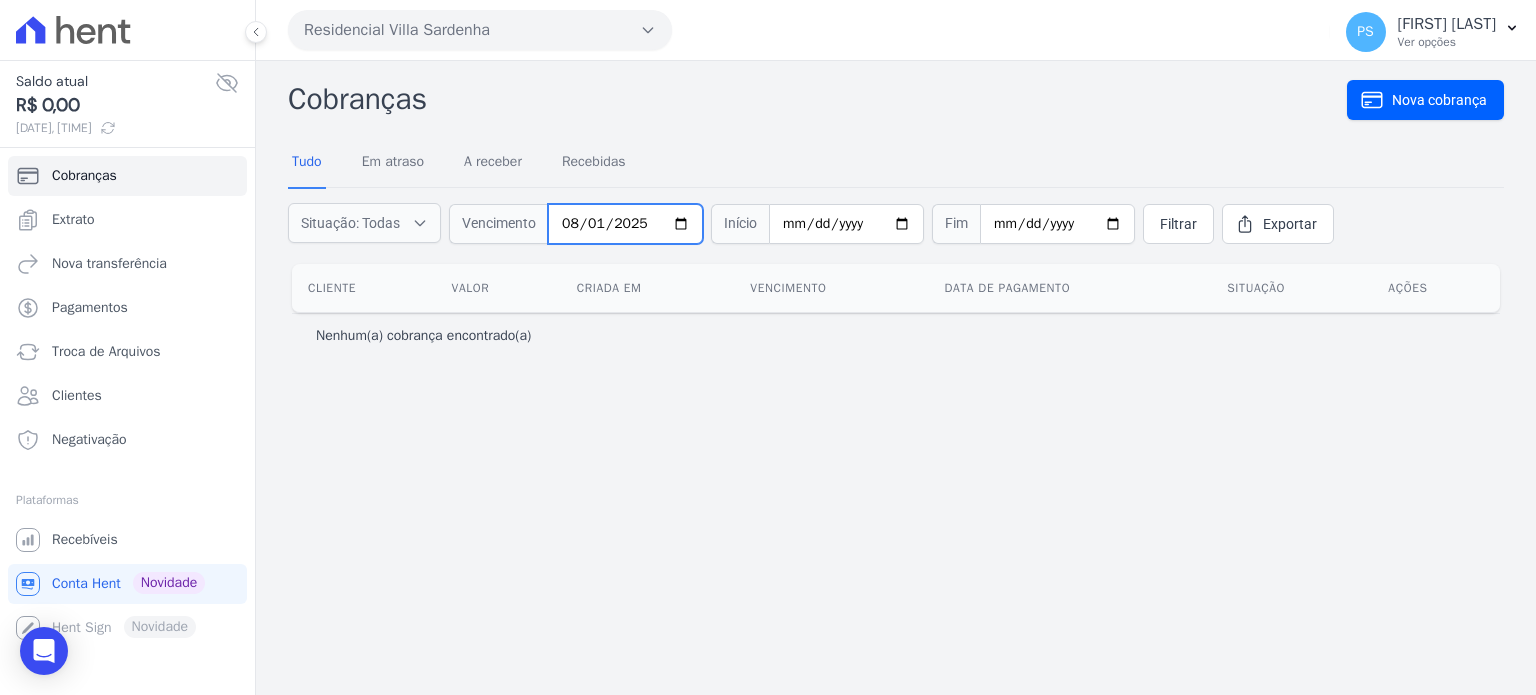 type on "2025-08-01" 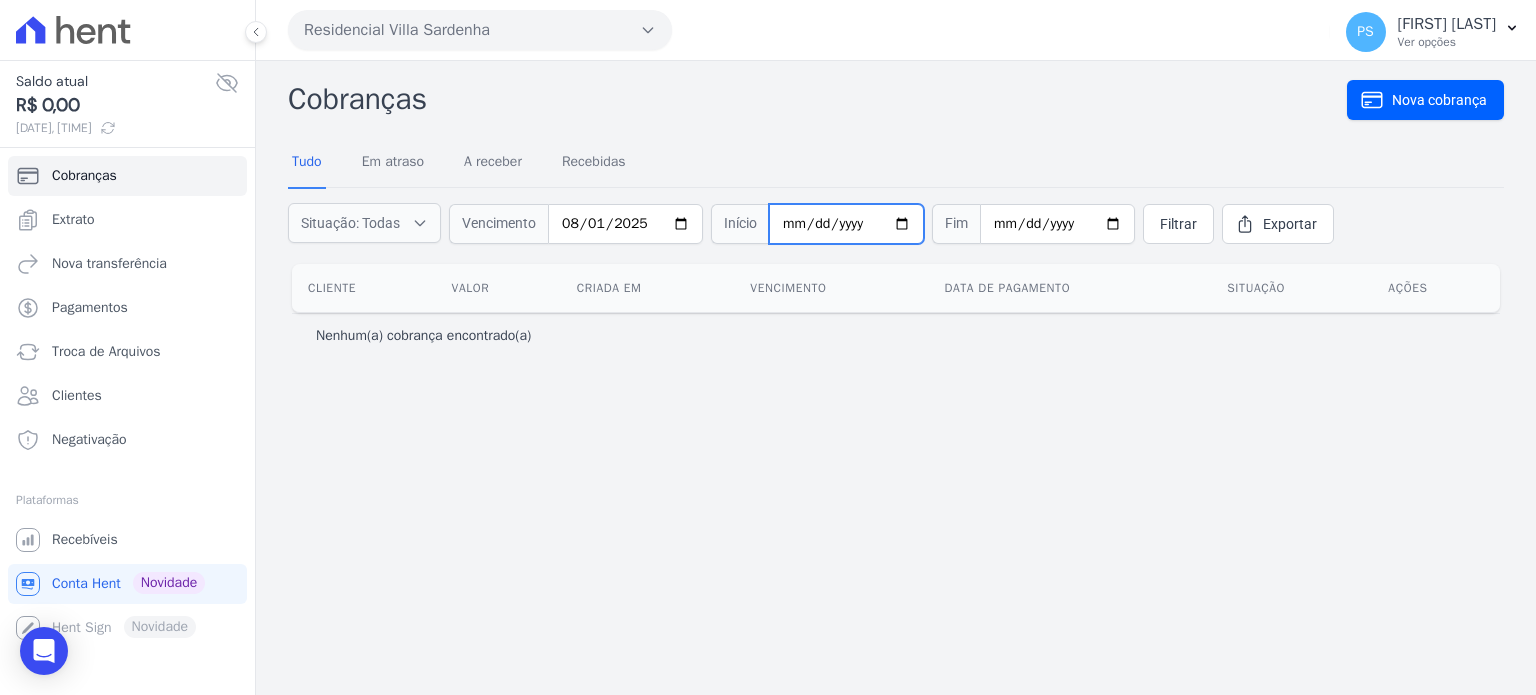 click at bounding box center (846, 224) 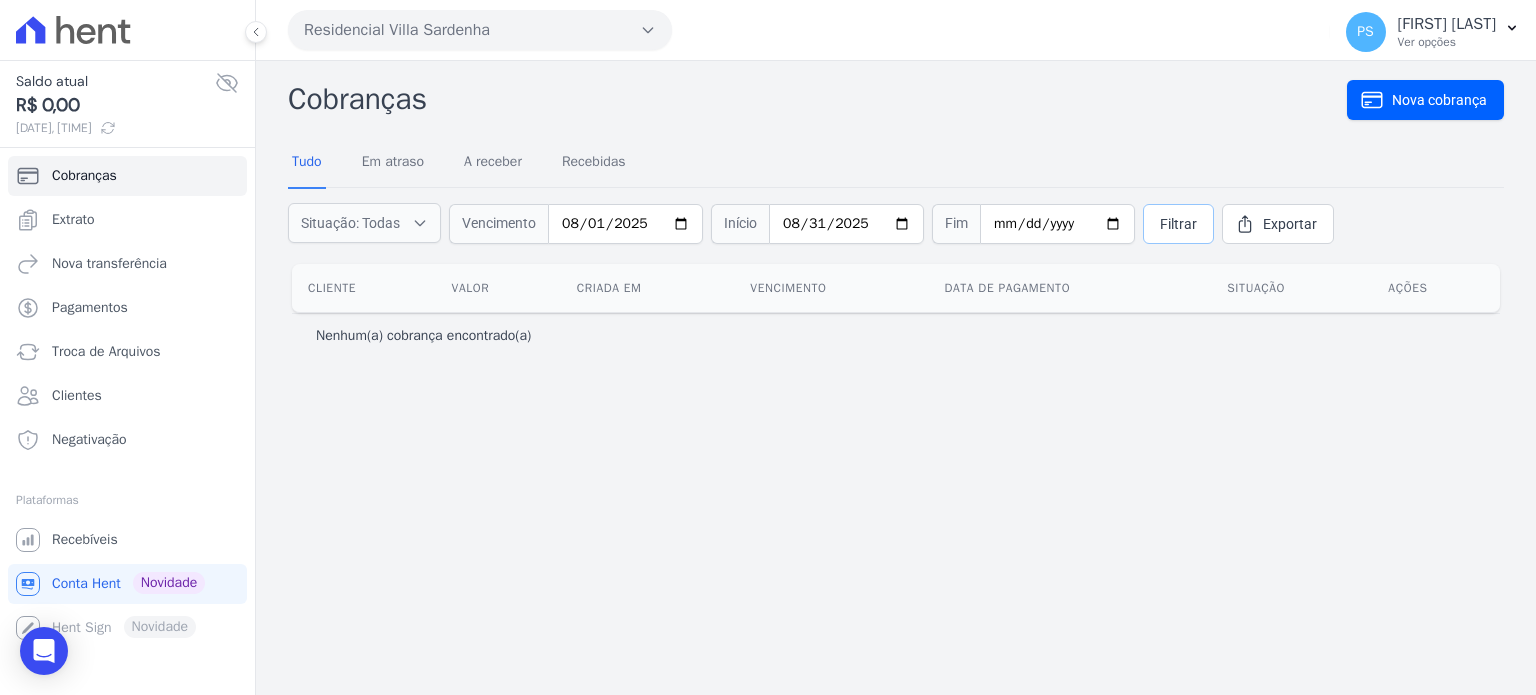 click on "Filtrar" at bounding box center [1178, 224] 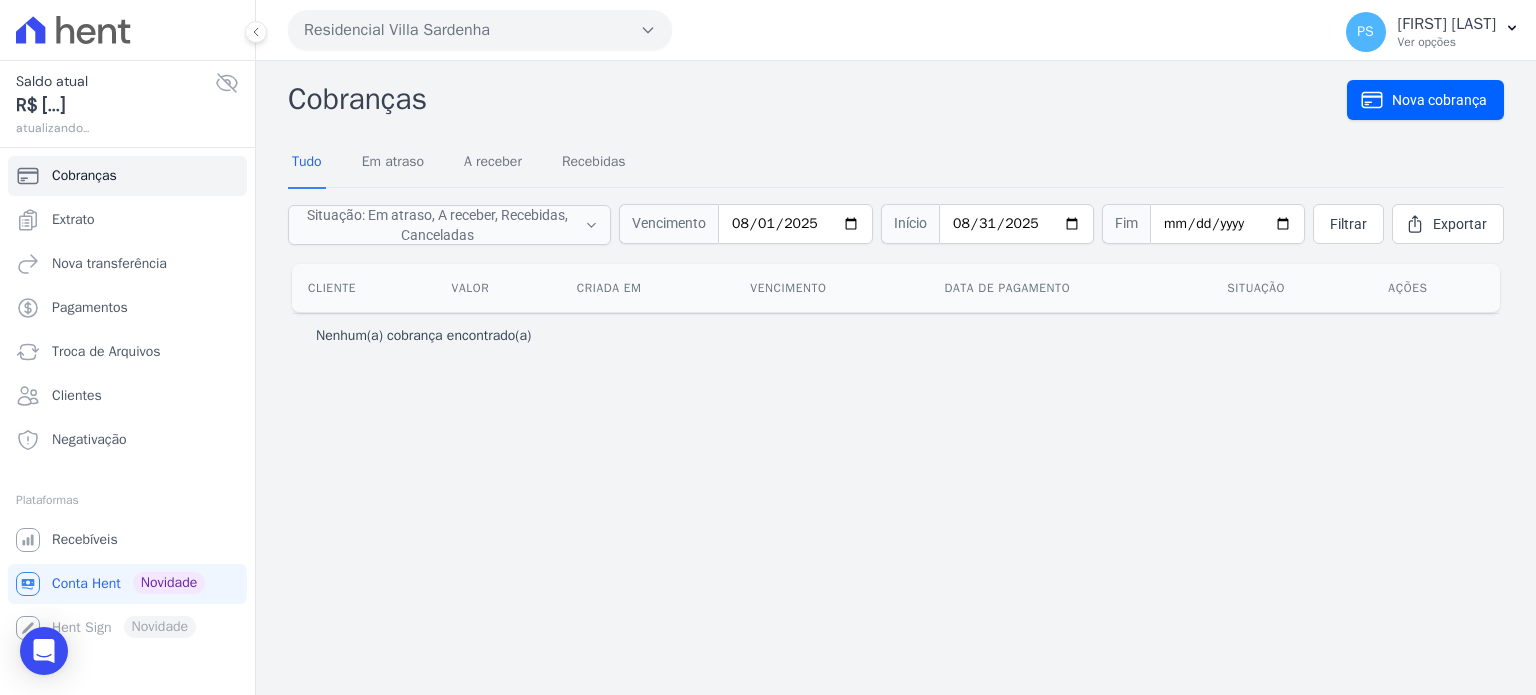 scroll, scrollTop: 0, scrollLeft: 0, axis: both 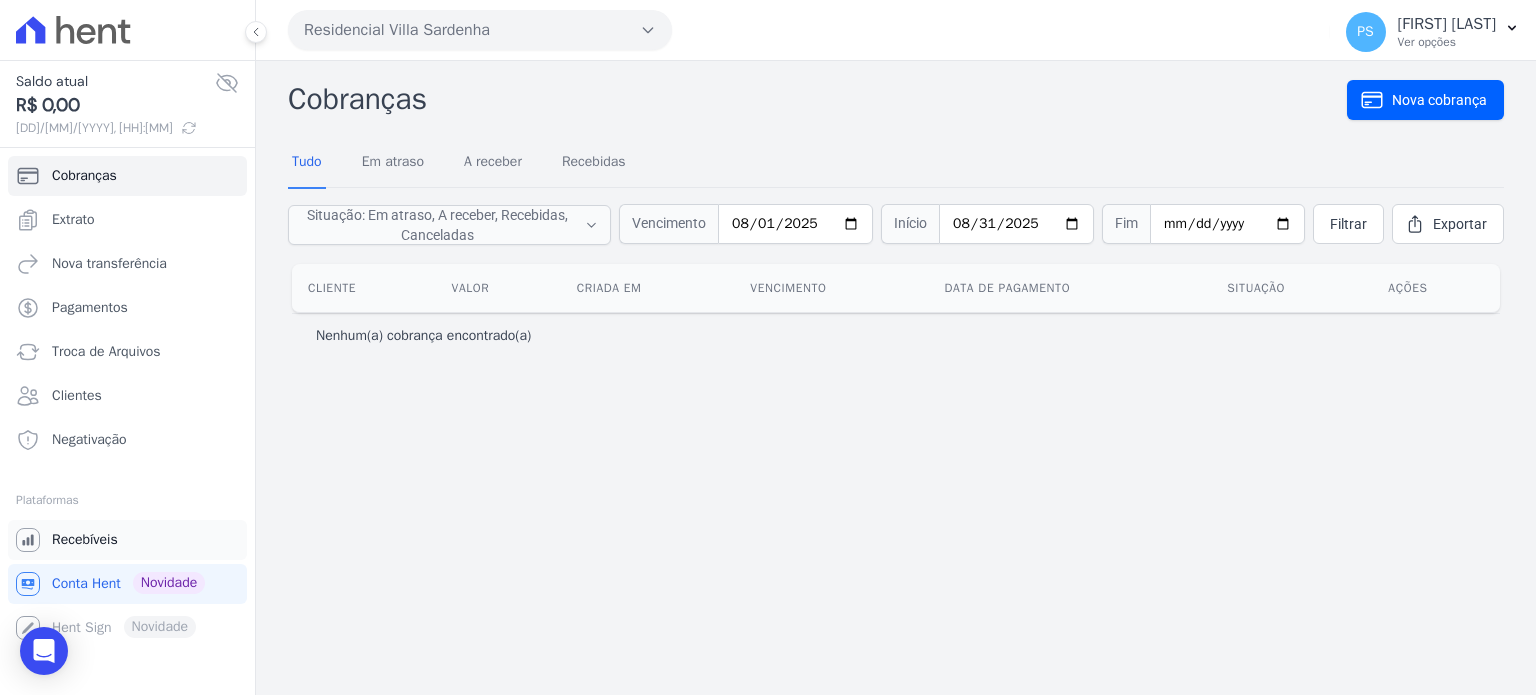 click on "Recebíveis" at bounding box center [85, 540] 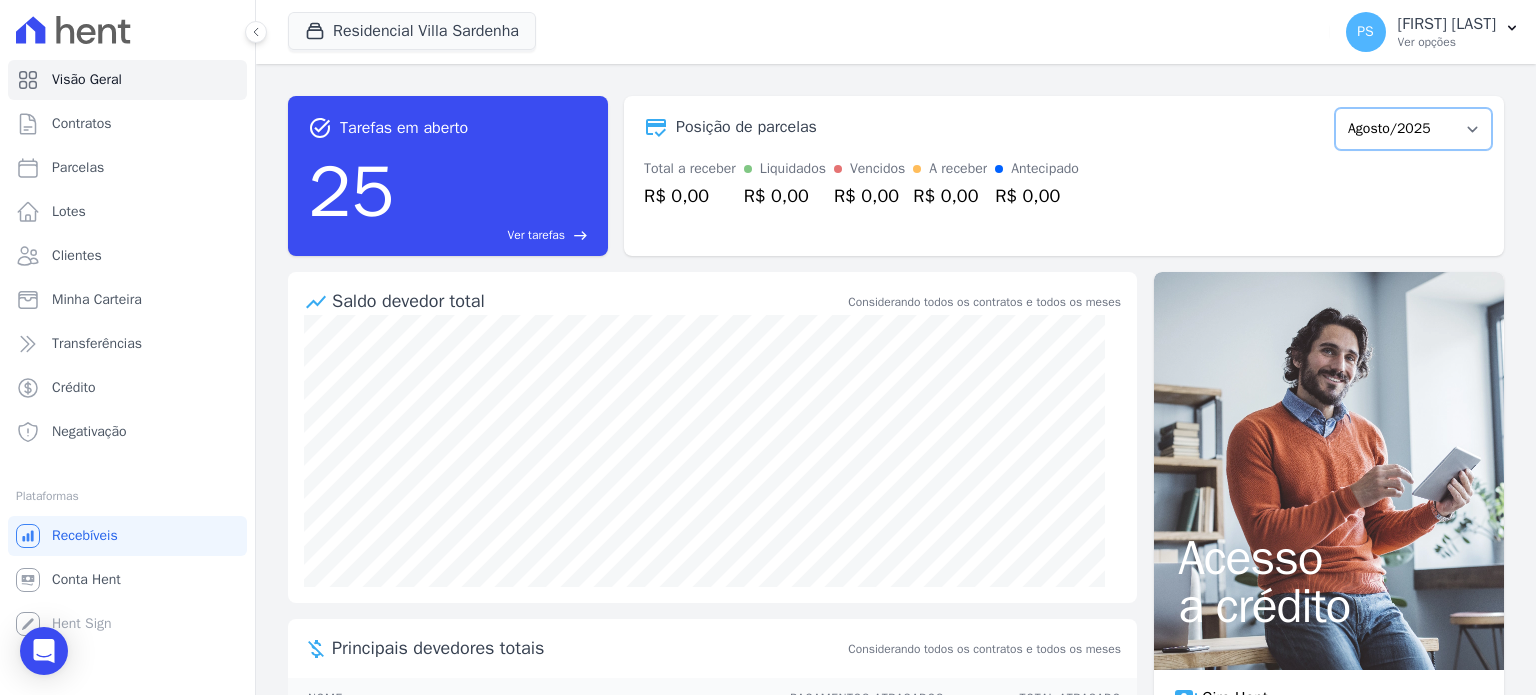 click on "[MONTH]/[YEAR]
[MONTH]/[YEAR]
[MONTH]/[YEAR]
[MONTH]/[YEAR]
[MONTH]/[YEAR]
[MONTH]/[YEAR]
[MONTH]/[YEAR]
[MONTH]/[YEAR]
[MONTH]/[YEAR]
[MONTH]/[YEAR]
[MONTH]/[YEAR]
[MONTH]/[YEAR]
[MONTH]/[YEAR]
[MONTH]/[YEAR]
[MONTH]/[YEAR]
[MONTH]/[YEAR]
[MONTH]/[YEAR]
[MONTH]/[YEAR]" at bounding box center (1413, 129) 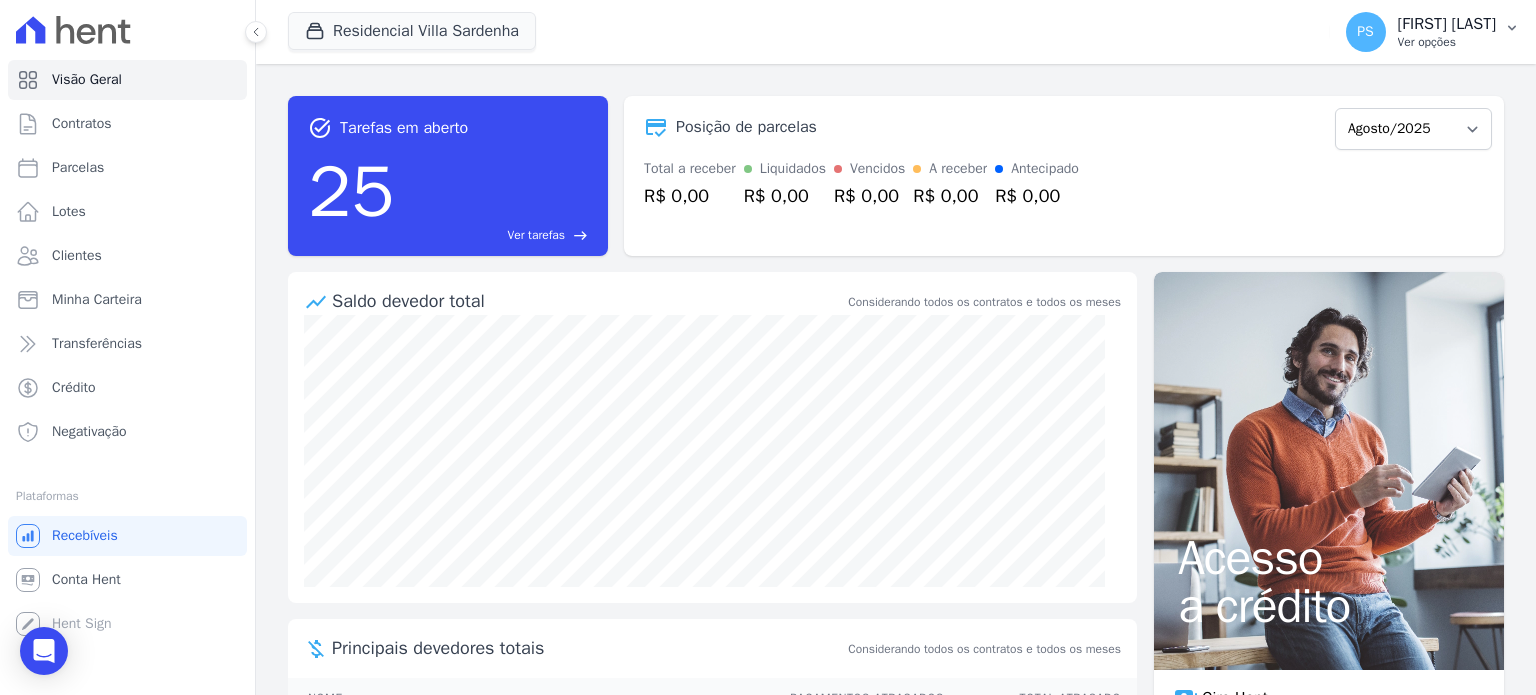 click 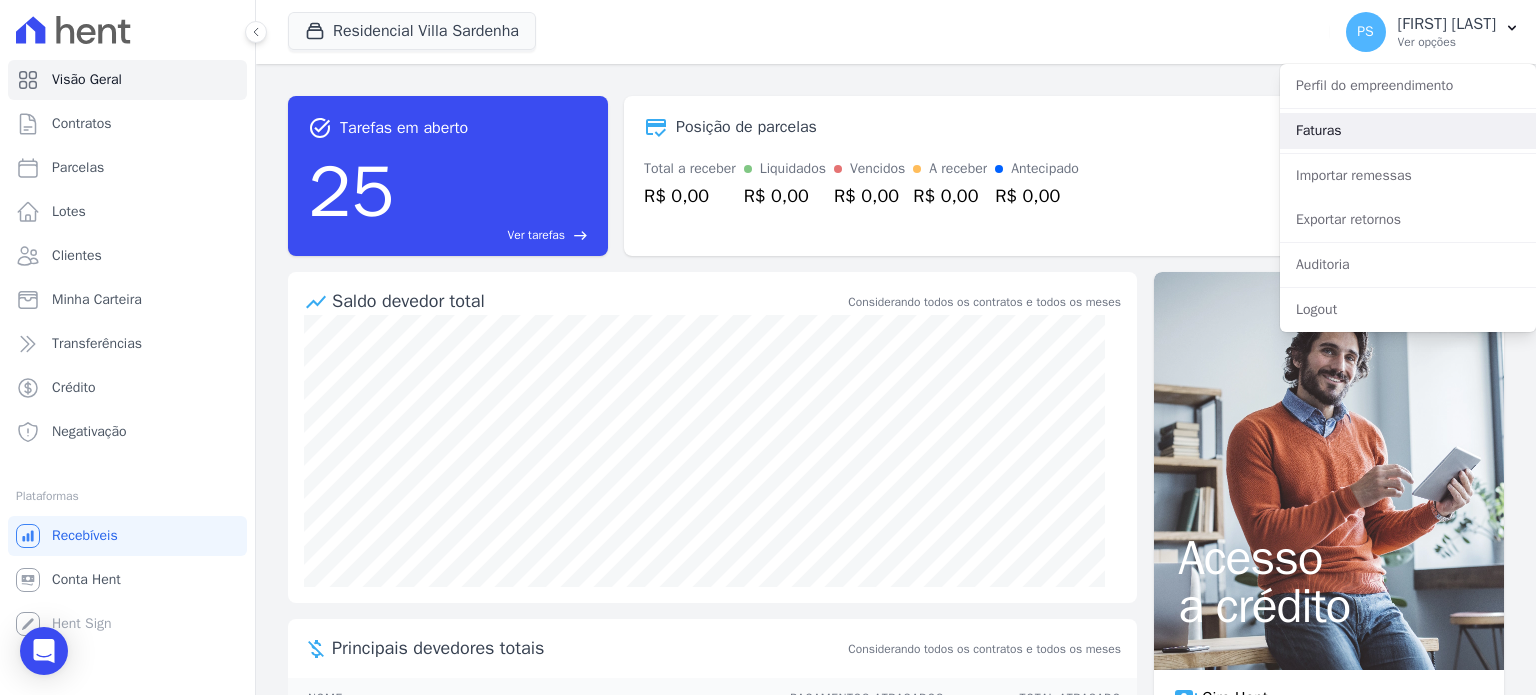 click on "Faturas" at bounding box center [1408, 131] 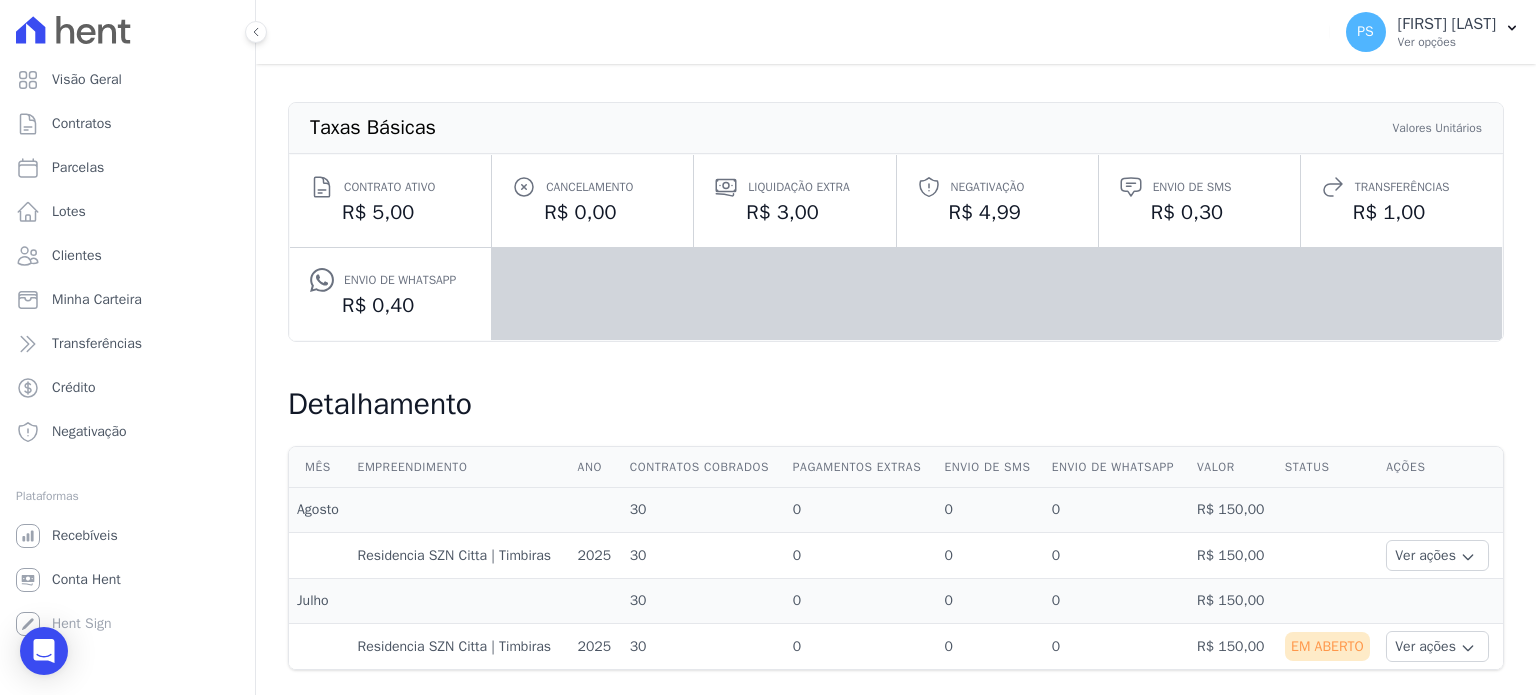scroll, scrollTop: 182, scrollLeft: 0, axis: vertical 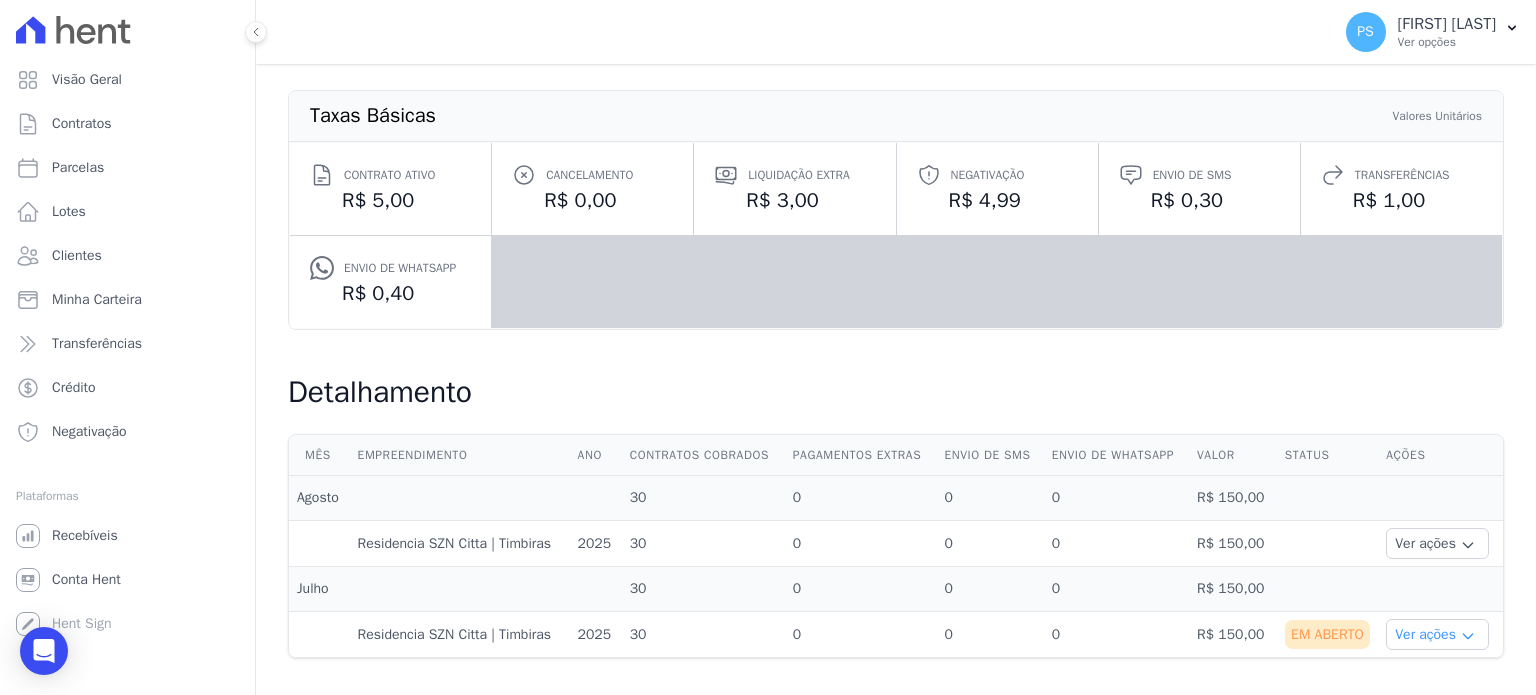 click on "Ver ações" at bounding box center [1437, 634] 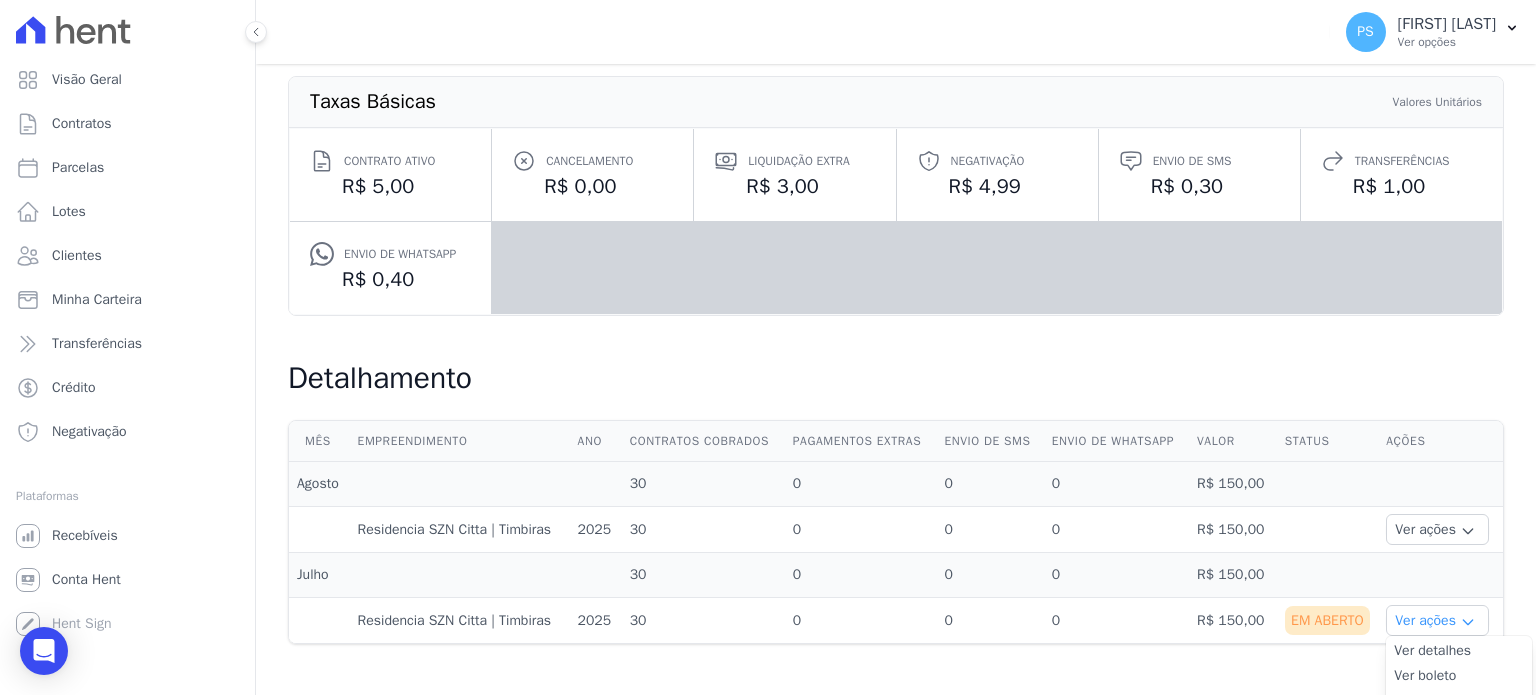 scroll, scrollTop: 213, scrollLeft: 0, axis: vertical 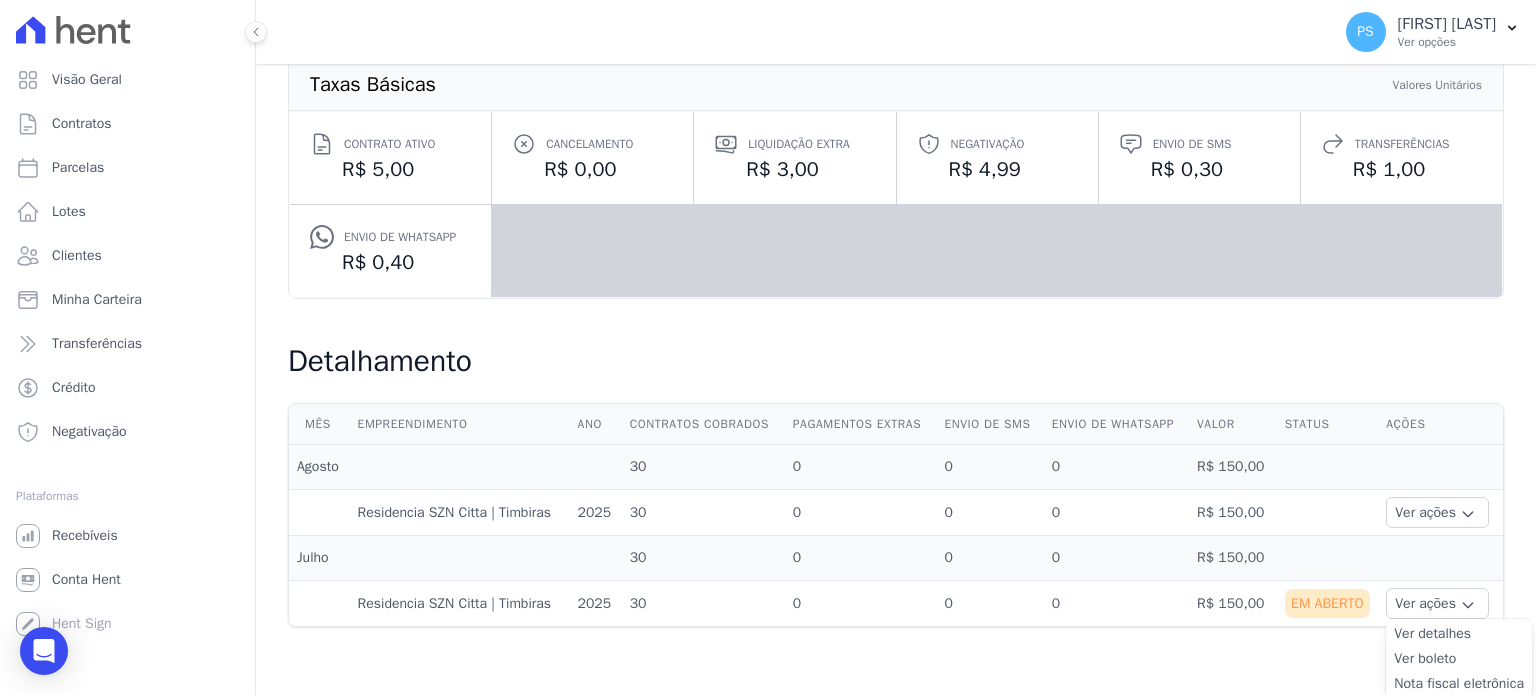 click on "Ver boleto" at bounding box center (1459, 658) 